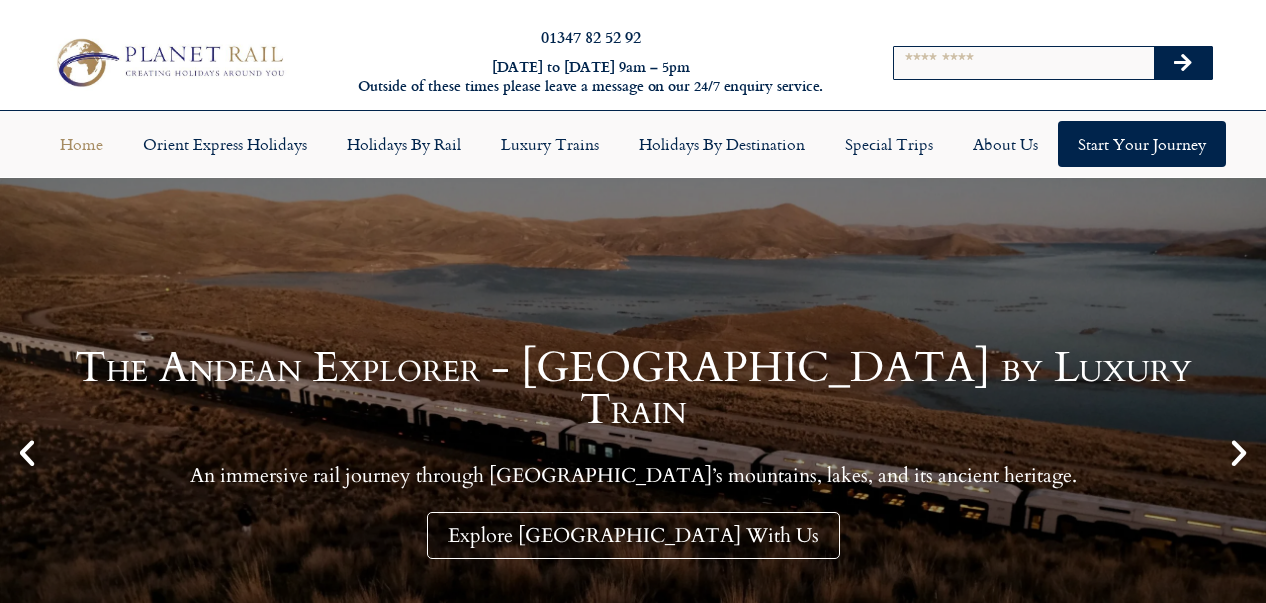 scroll, scrollTop: 0, scrollLeft: 0, axis: both 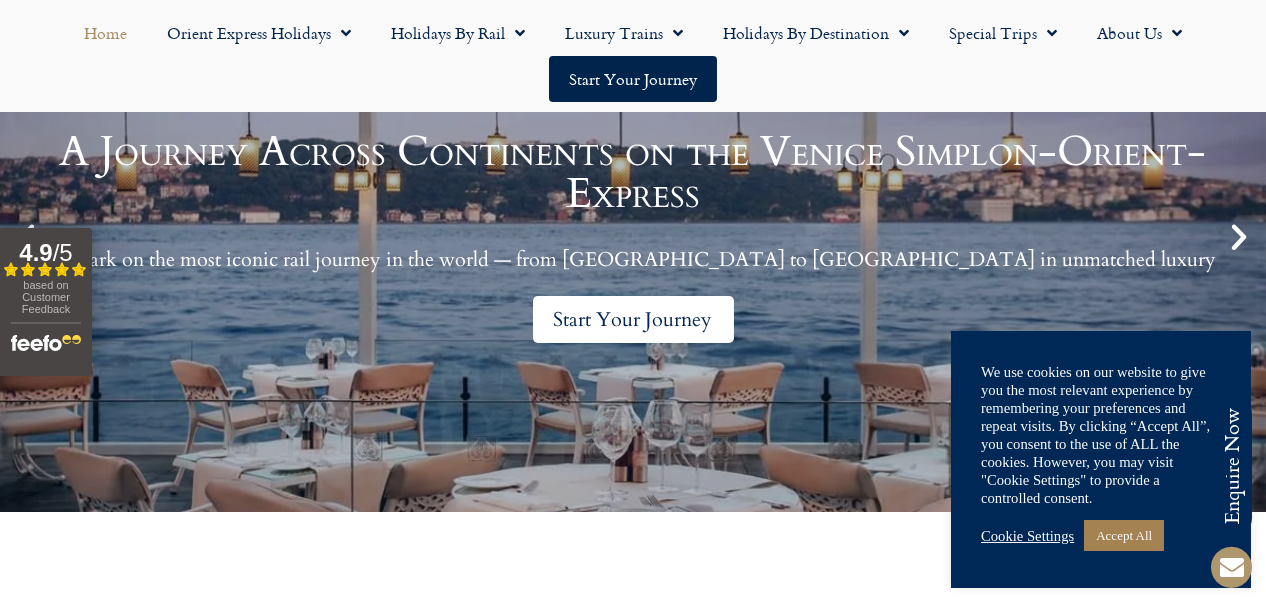 click on "Start Your Journey" at bounding box center [633, 319] 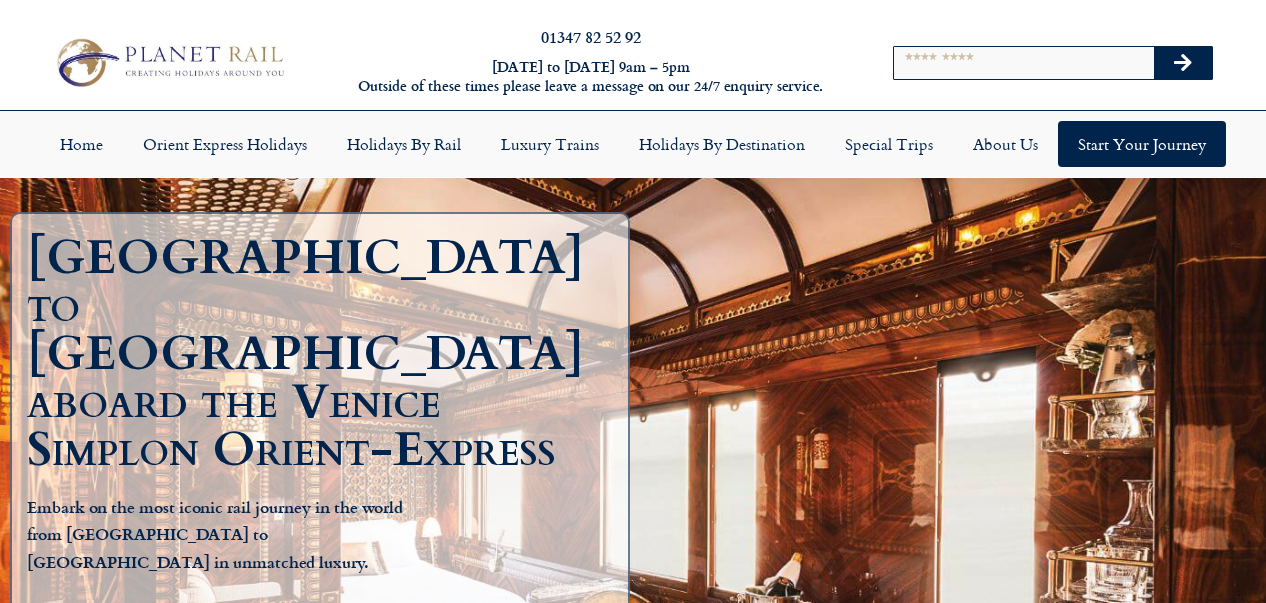 scroll, scrollTop: 0, scrollLeft: 0, axis: both 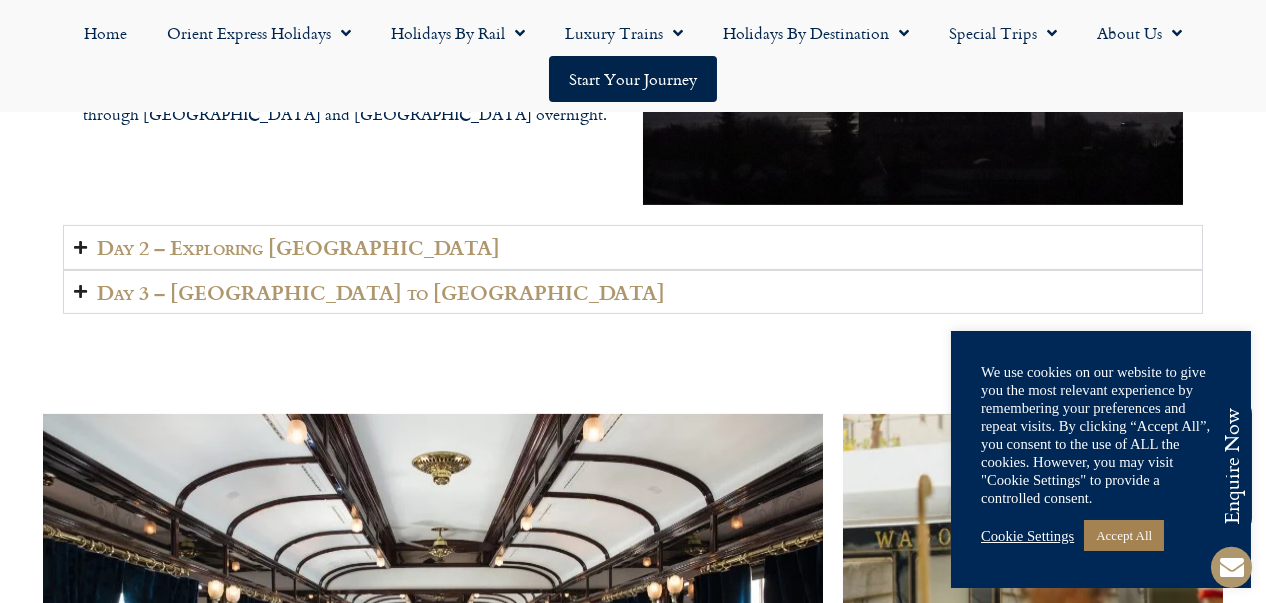 click on "Day 2 – Exploring Budapest" at bounding box center [298, 247] 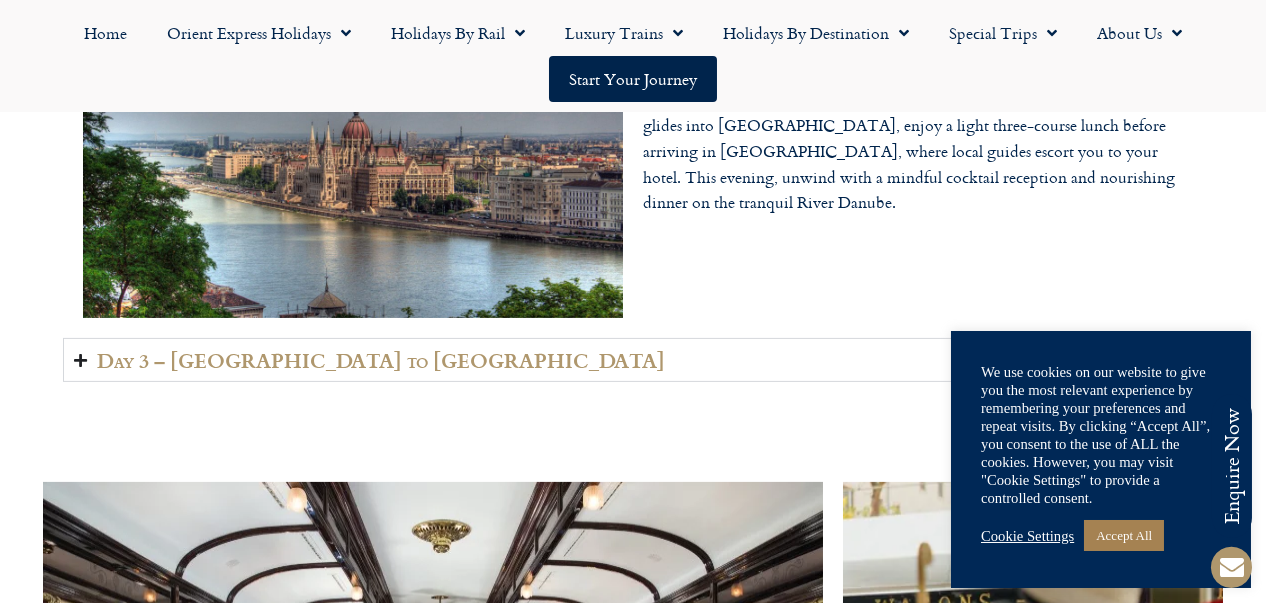 scroll, scrollTop: 2800, scrollLeft: 0, axis: vertical 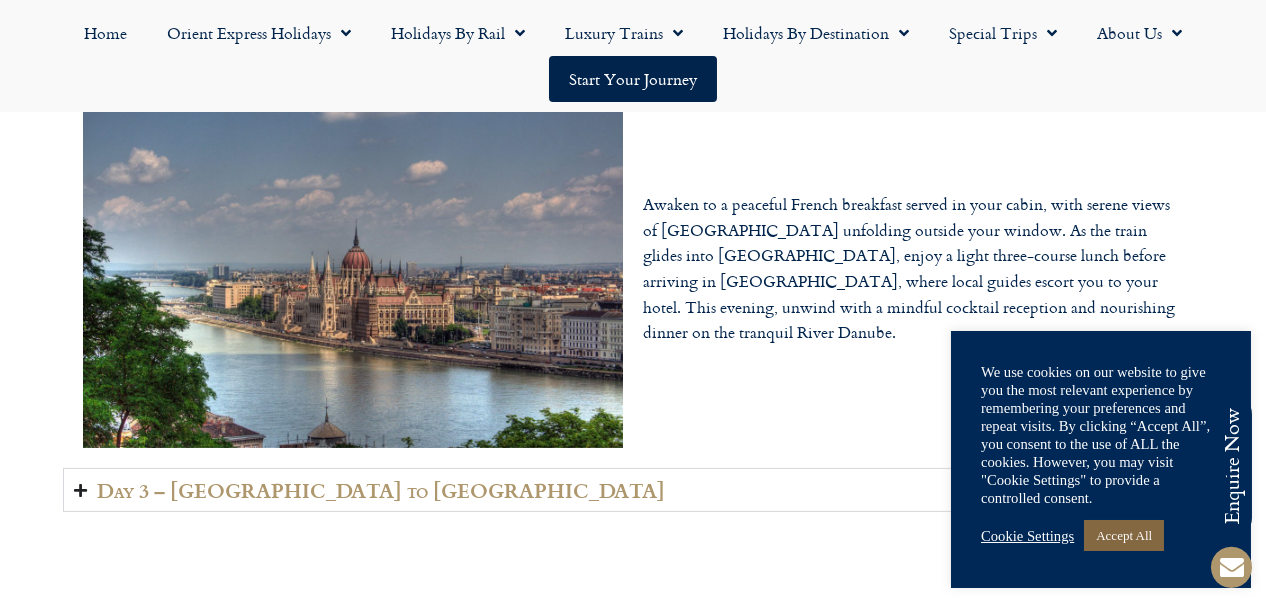 click on "Accept All" at bounding box center (1124, 535) 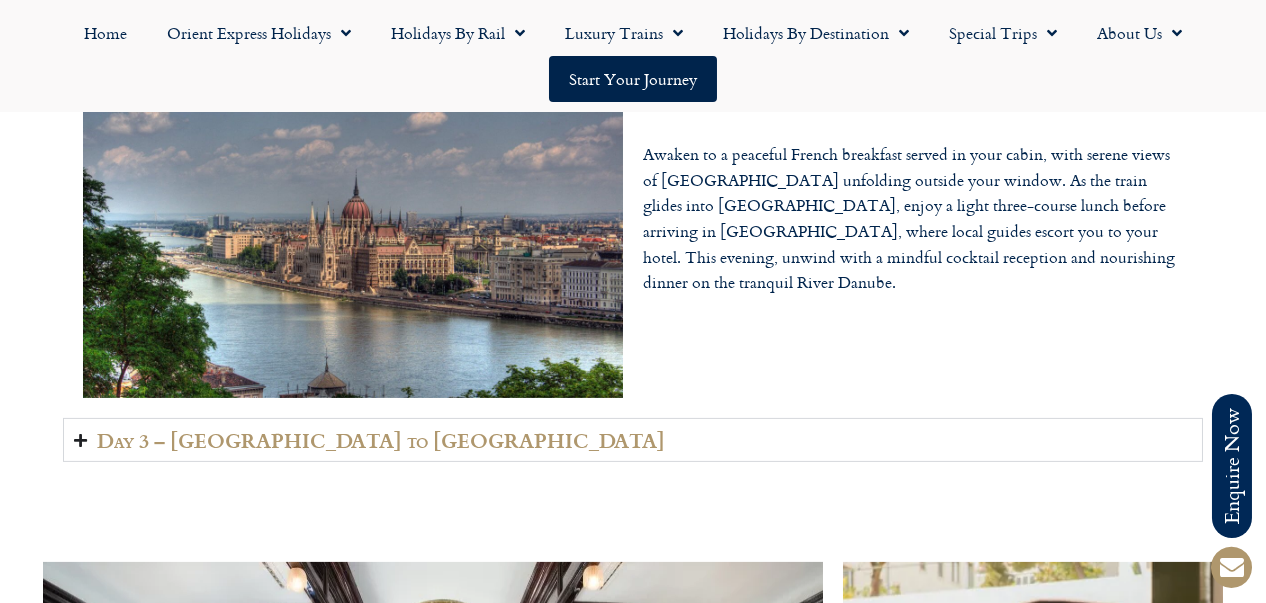 scroll, scrollTop: 2950, scrollLeft: 0, axis: vertical 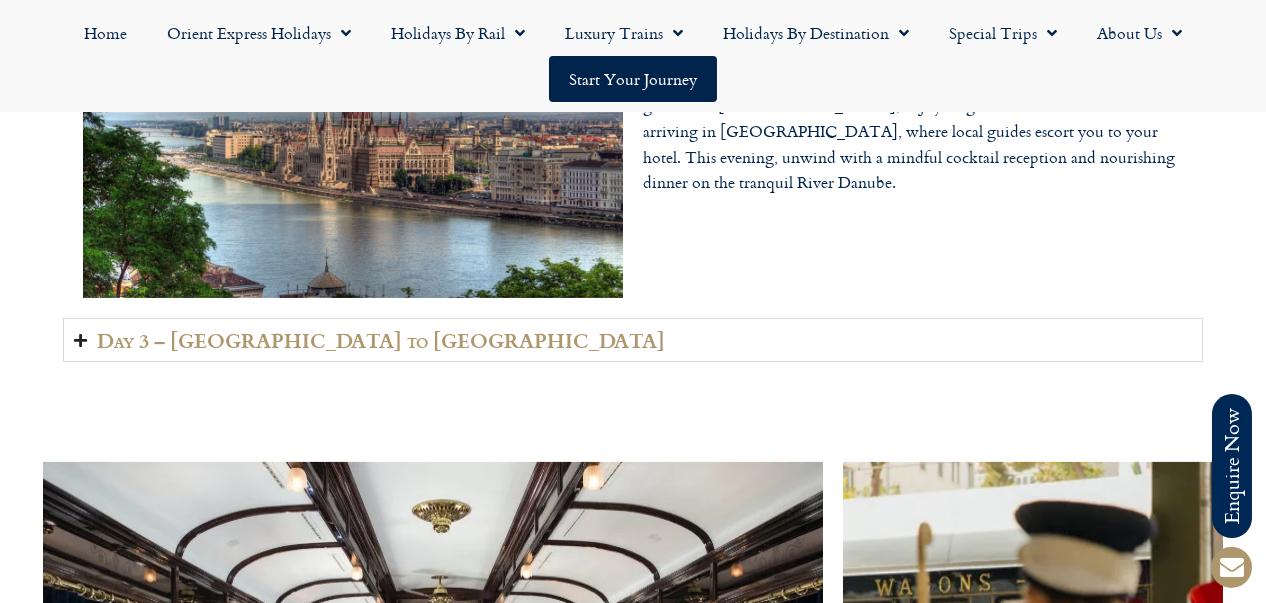 click on "Day 3 – Budapest to Bucharest" at bounding box center [381, 340] 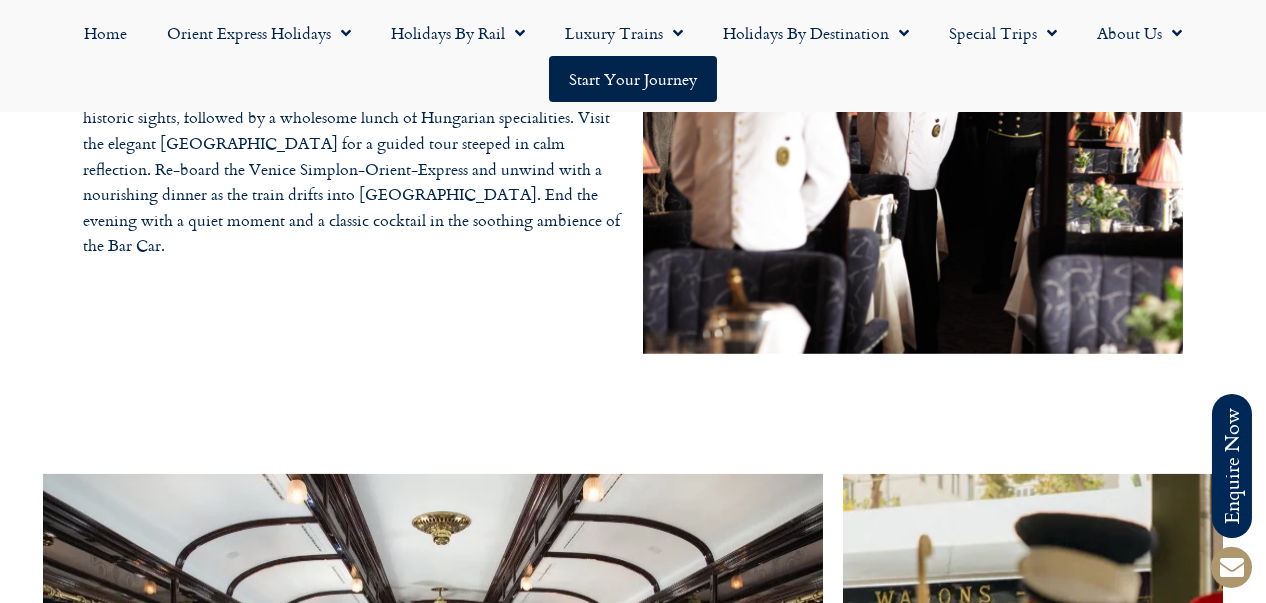 scroll, scrollTop: 2900, scrollLeft: 0, axis: vertical 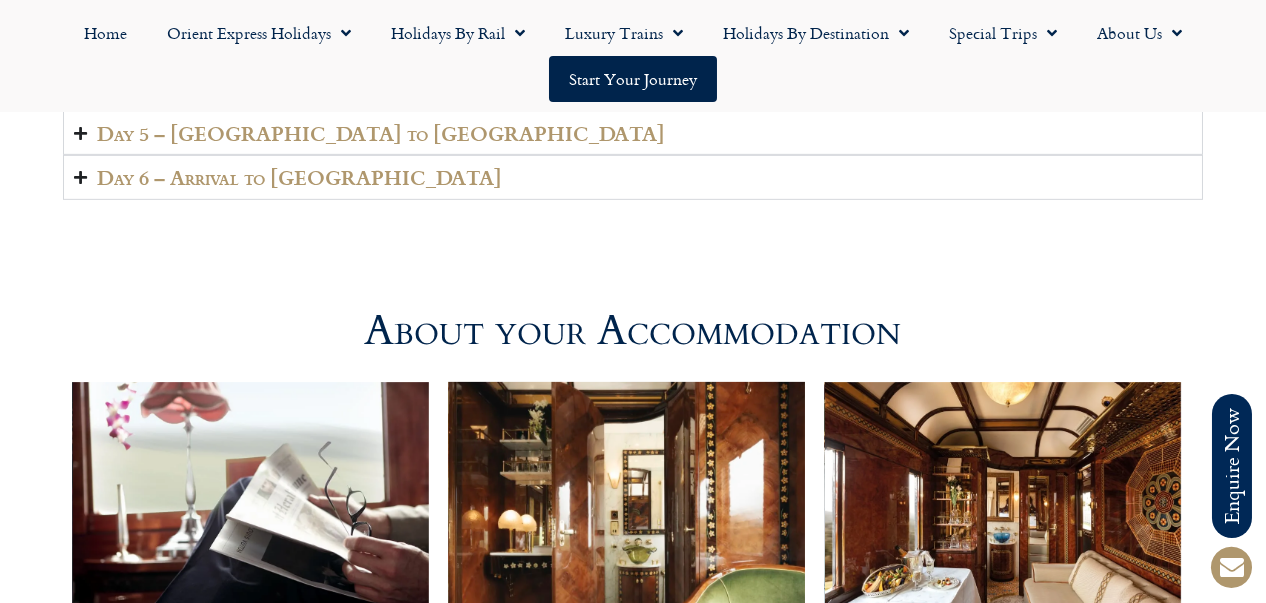click on "Day 5 – Bulgaria to Istanbul" at bounding box center (381, 133) 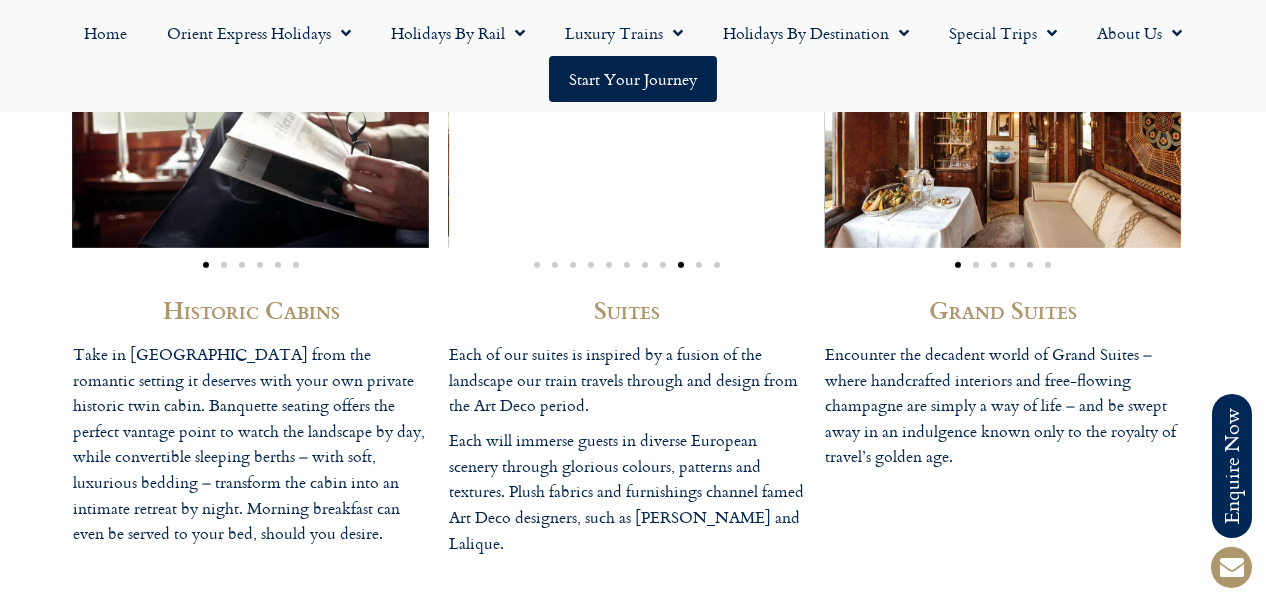 scroll, scrollTop: 5366, scrollLeft: 0, axis: vertical 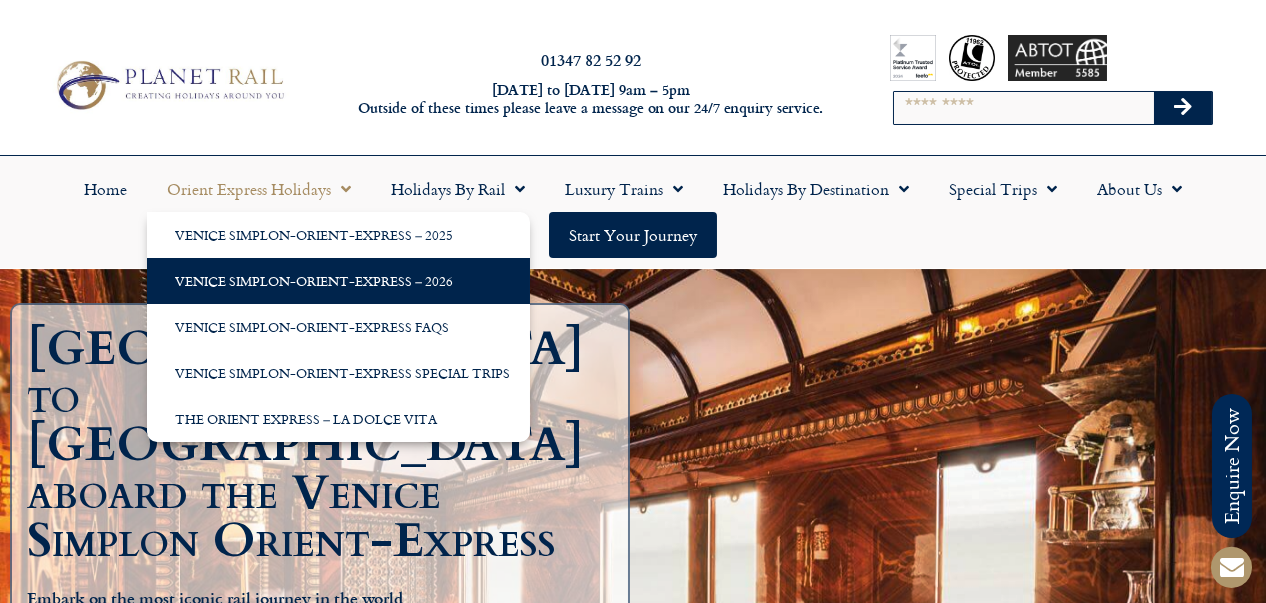click on "Venice Simplon-Orient-Express – 2026" 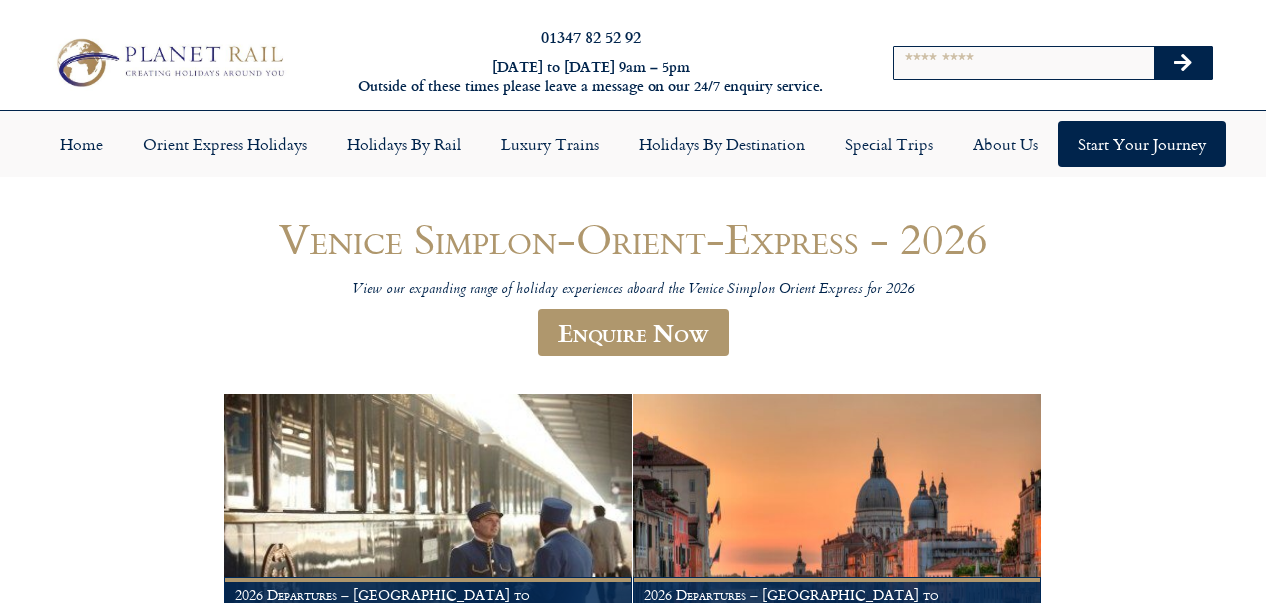 scroll, scrollTop: 0, scrollLeft: 0, axis: both 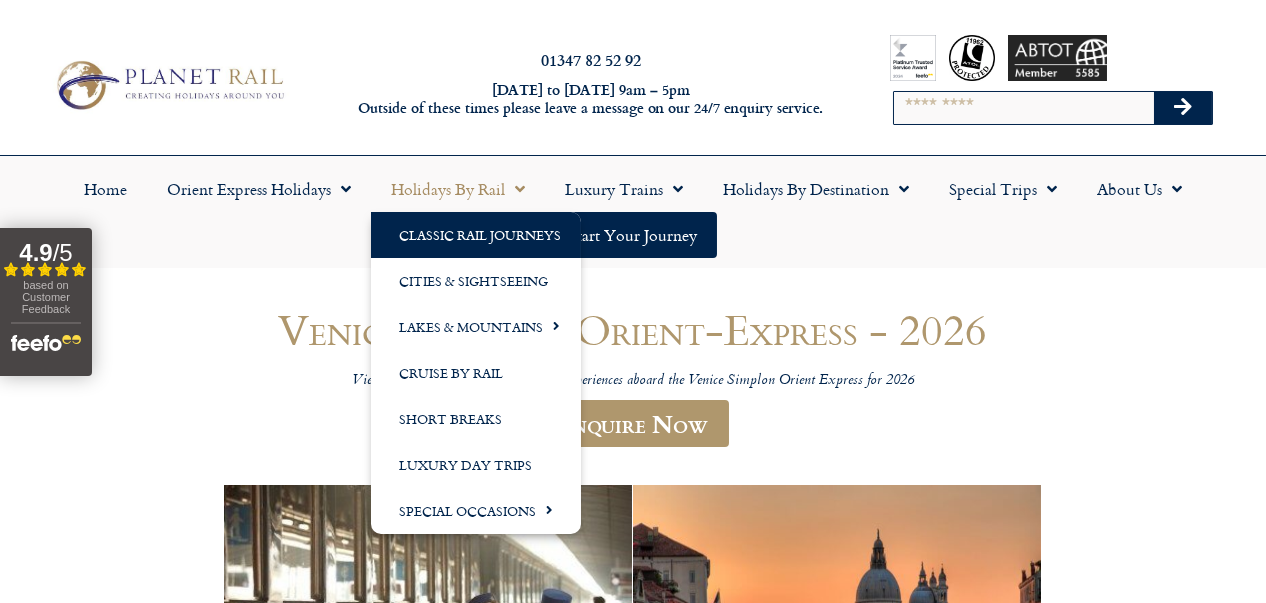 click on "Classic Rail Journeys" 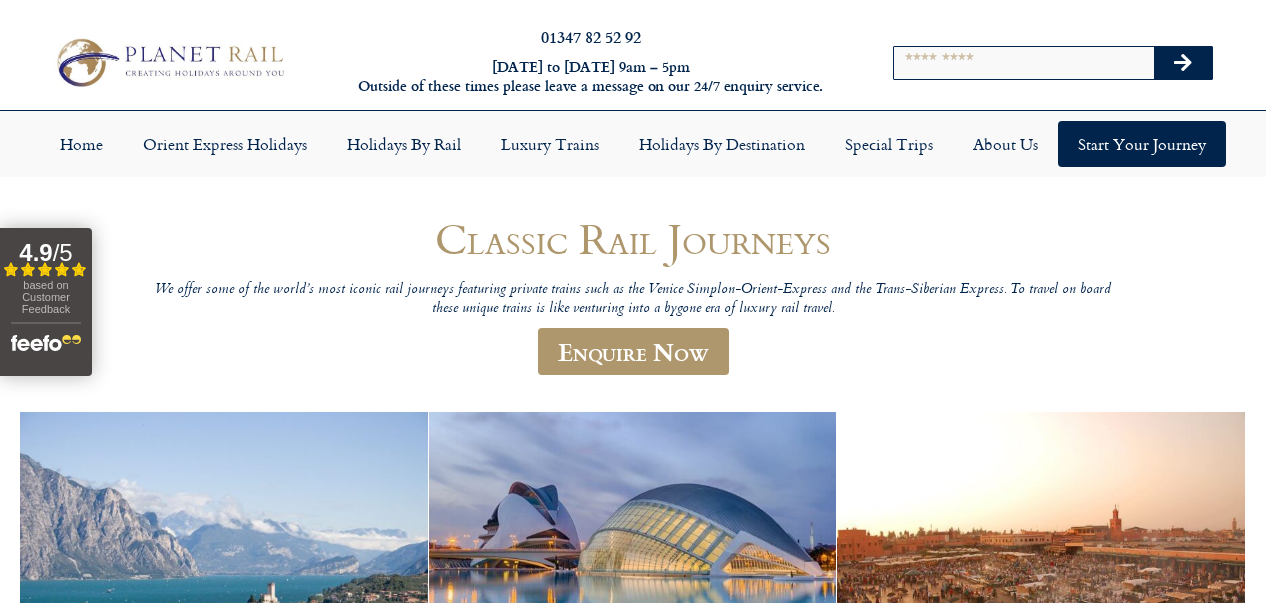 scroll, scrollTop: 0, scrollLeft: 0, axis: both 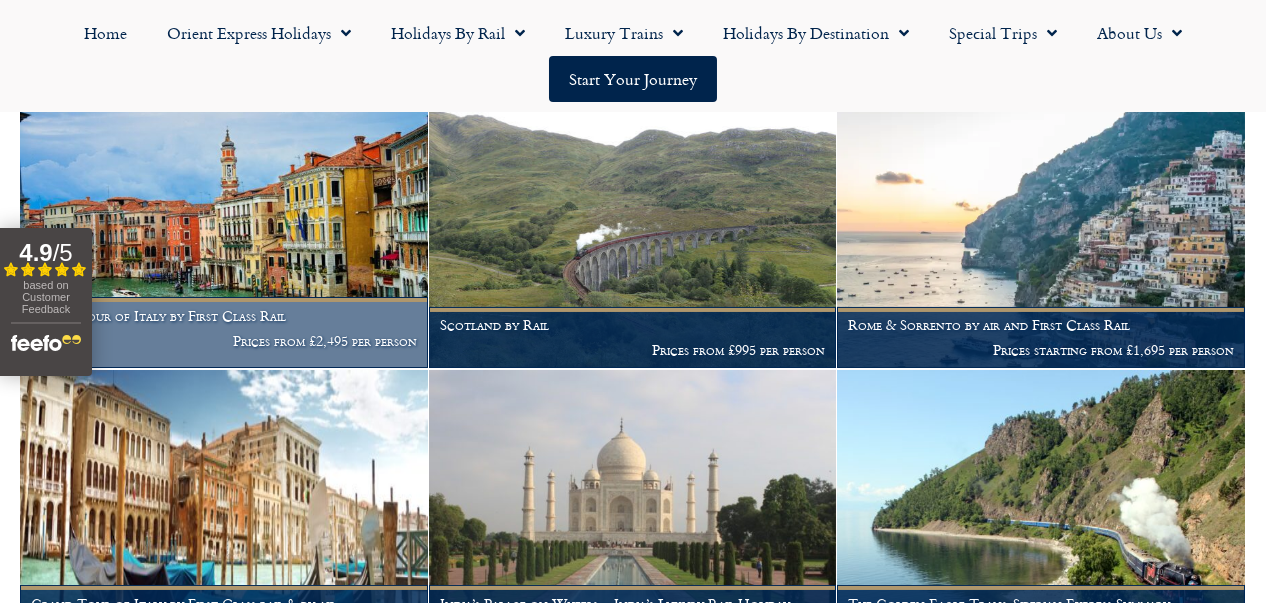 click on "Grand Tour of Italy by First Class Rail" at bounding box center [224, 316] 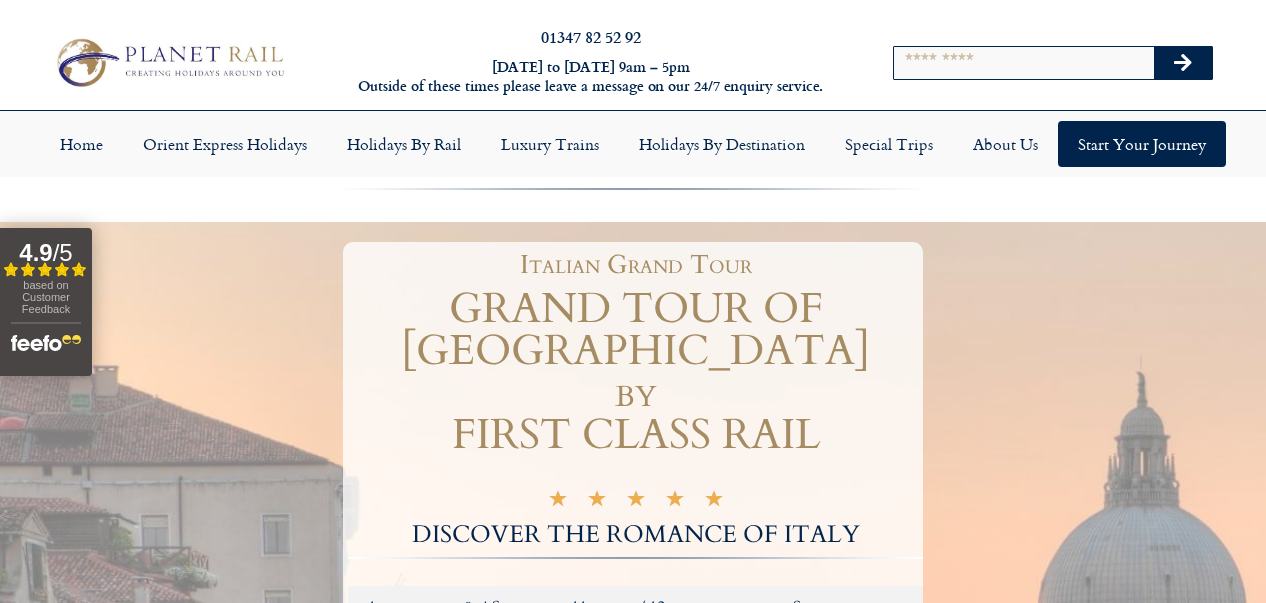 click at bounding box center [633, 725] 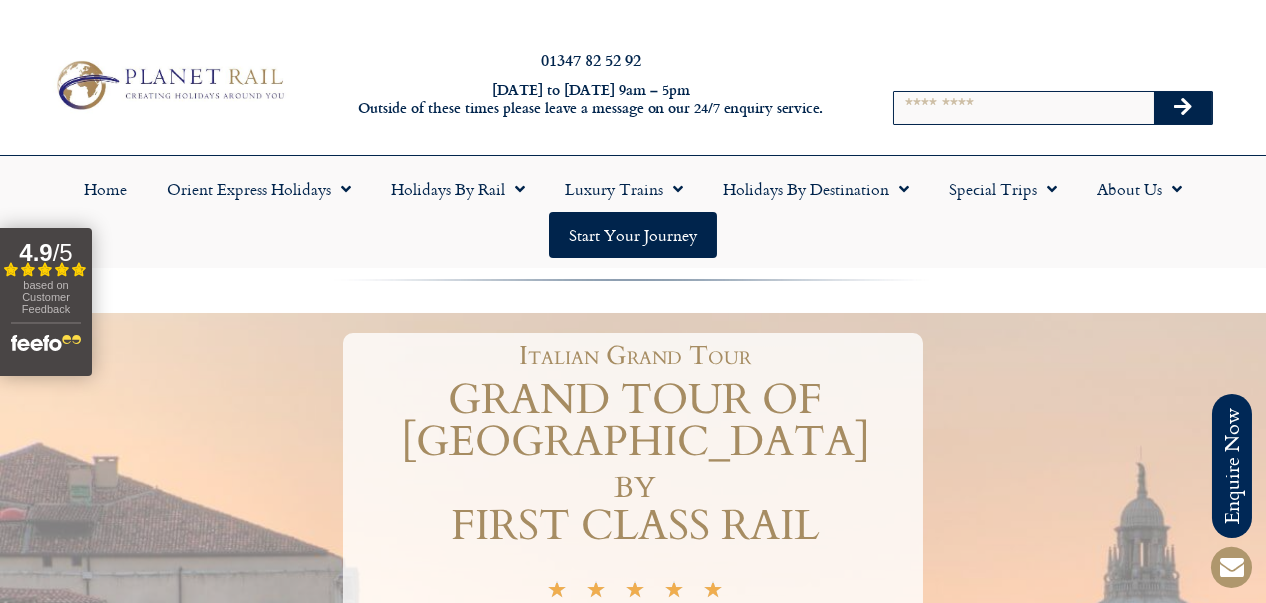 scroll, scrollTop: 0, scrollLeft: 0, axis: both 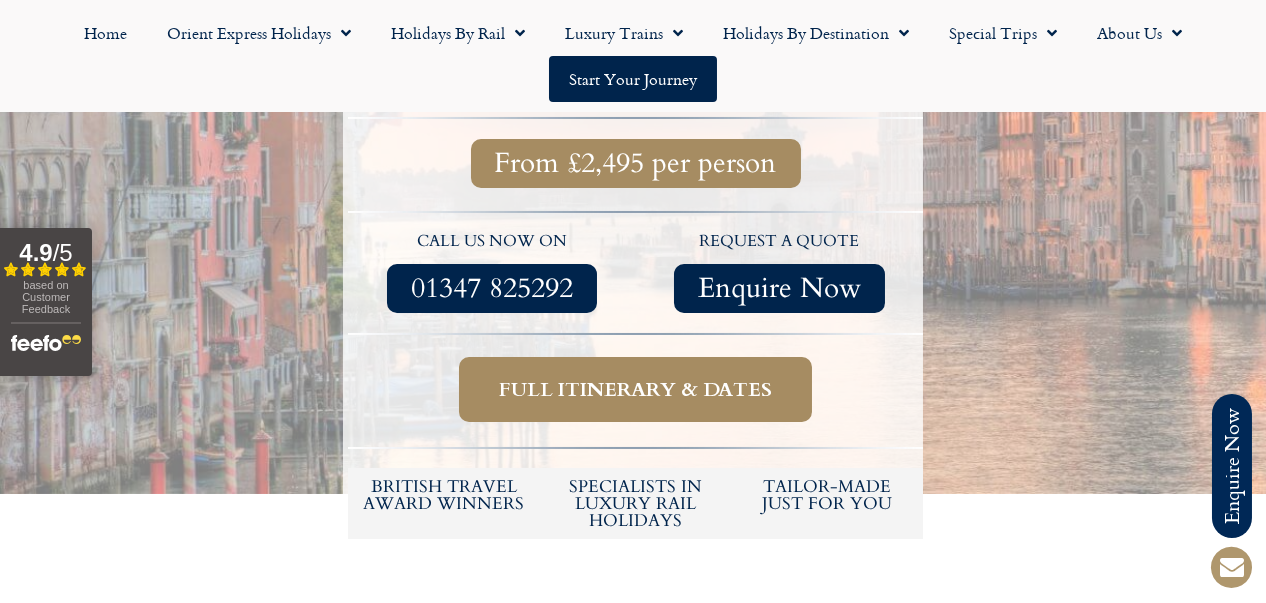 click on "Full itinerary & dates" at bounding box center [635, 389] 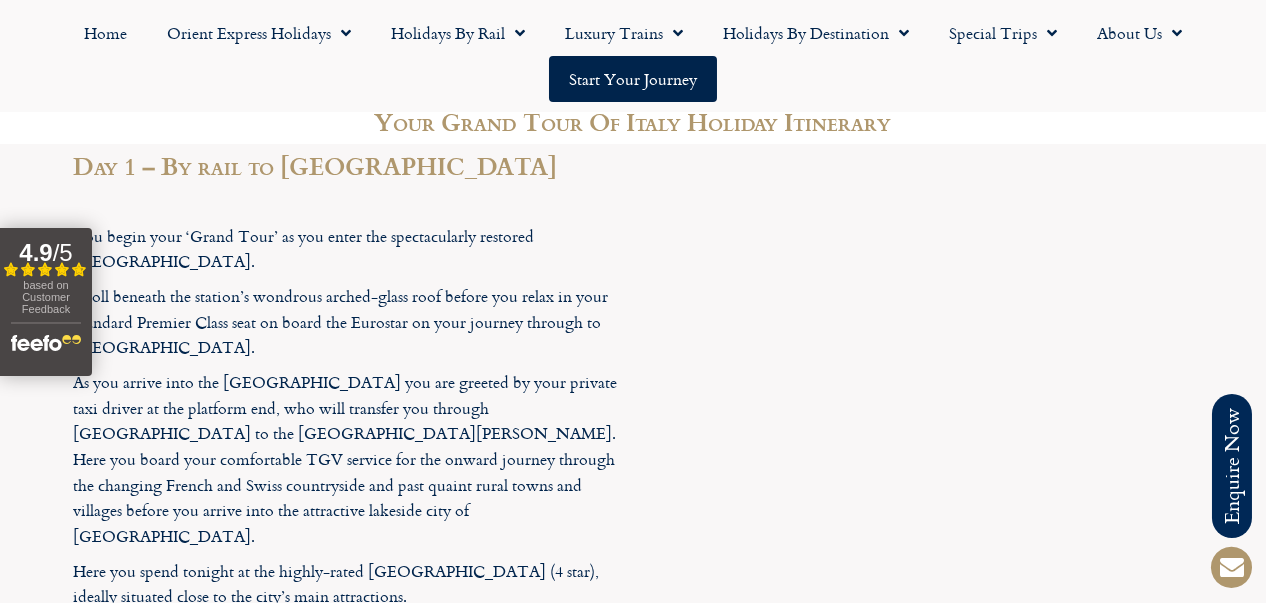 scroll, scrollTop: 2281, scrollLeft: 0, axis: vertical 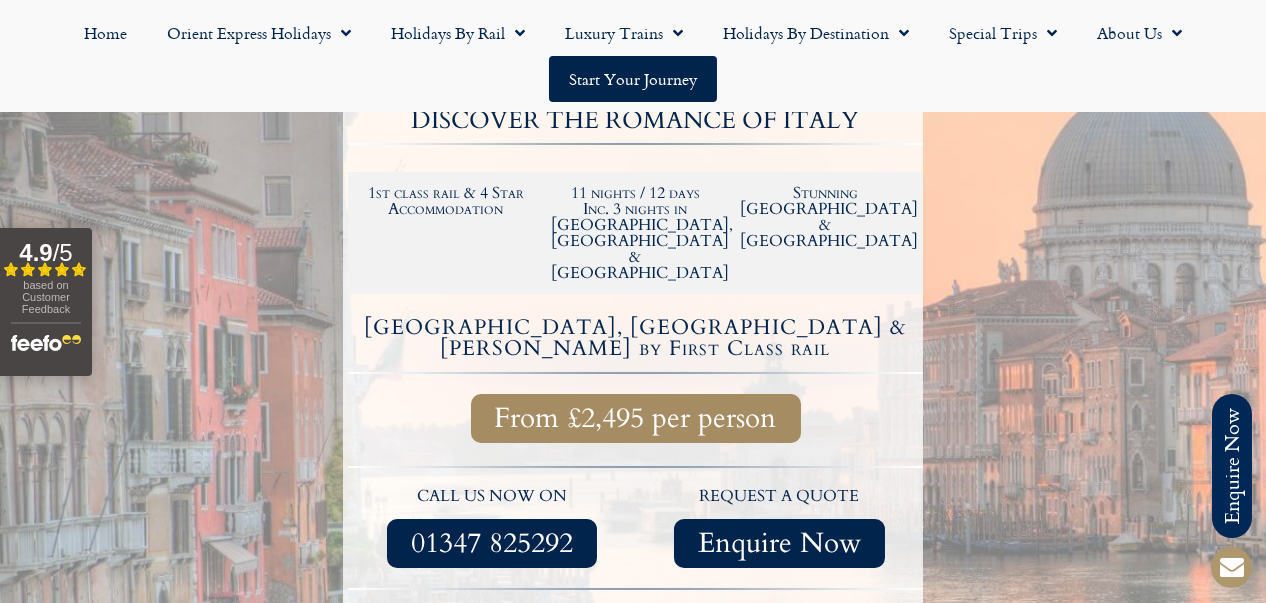 click on "From £2,495 per person" at bounding box center [635, 418] 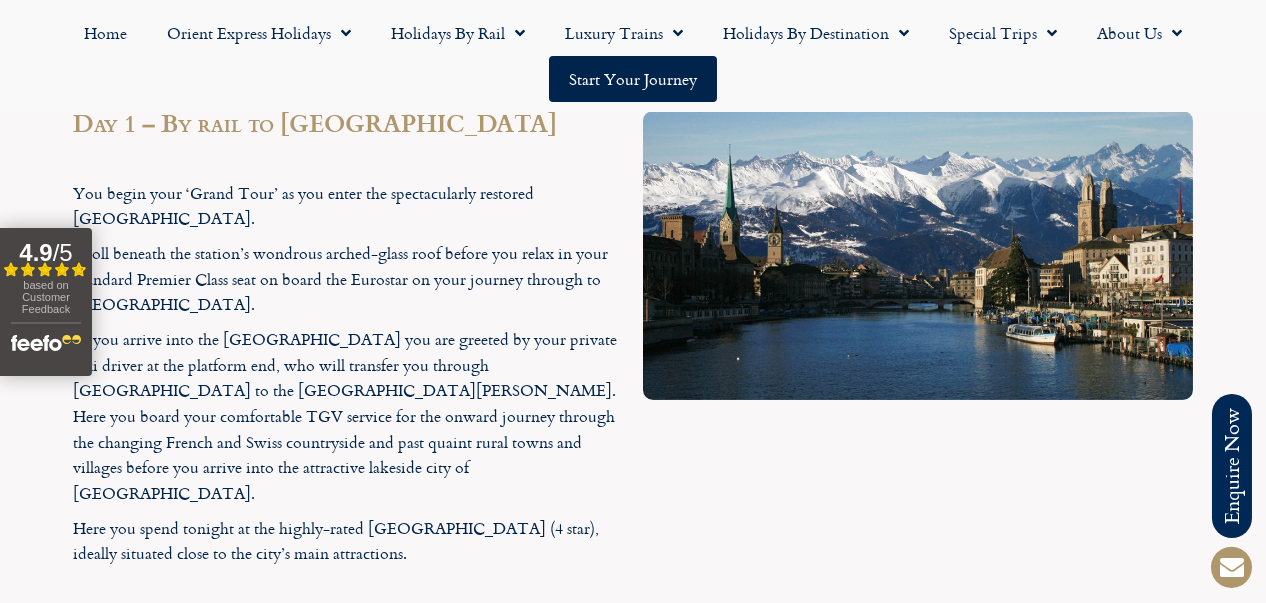 scroll, scrollTop: 2281, scrollLeft: 0, axis: vertical 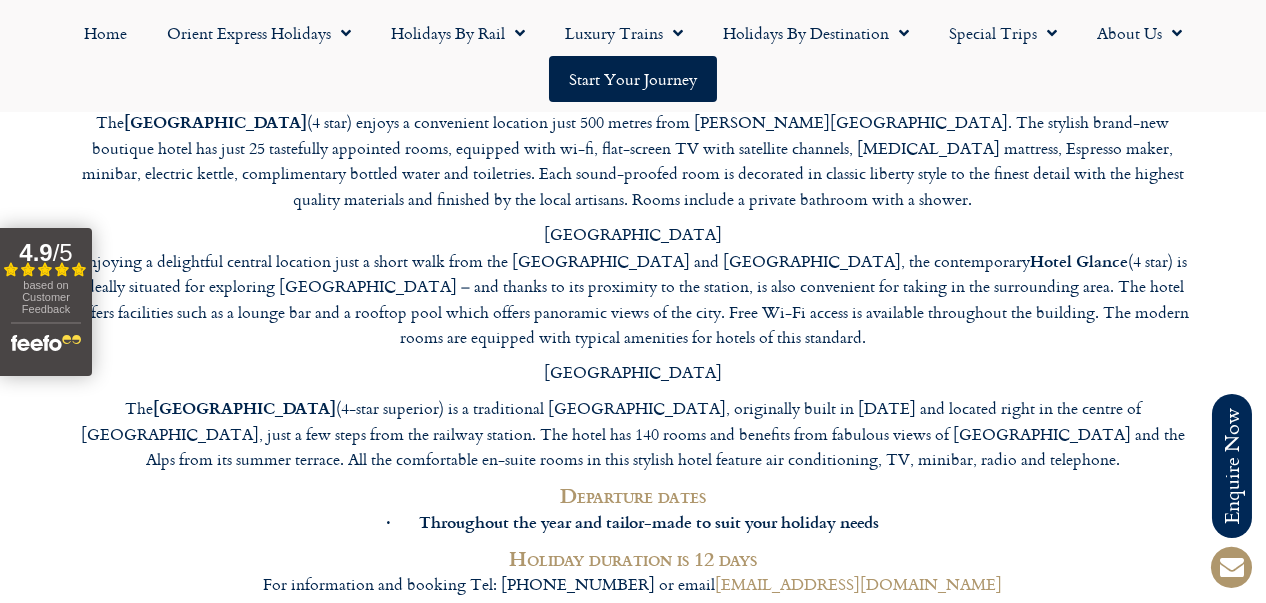 click on "Booking Conditions" 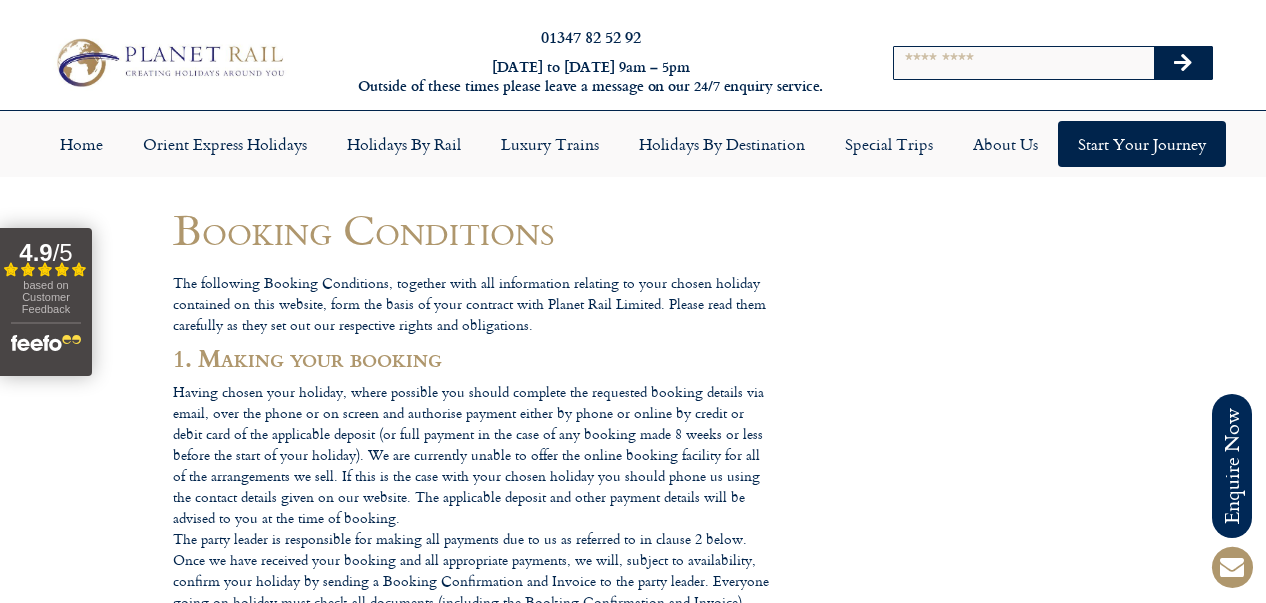 scroll, scrollTop: 0, scrollLeft: 0, axis: both 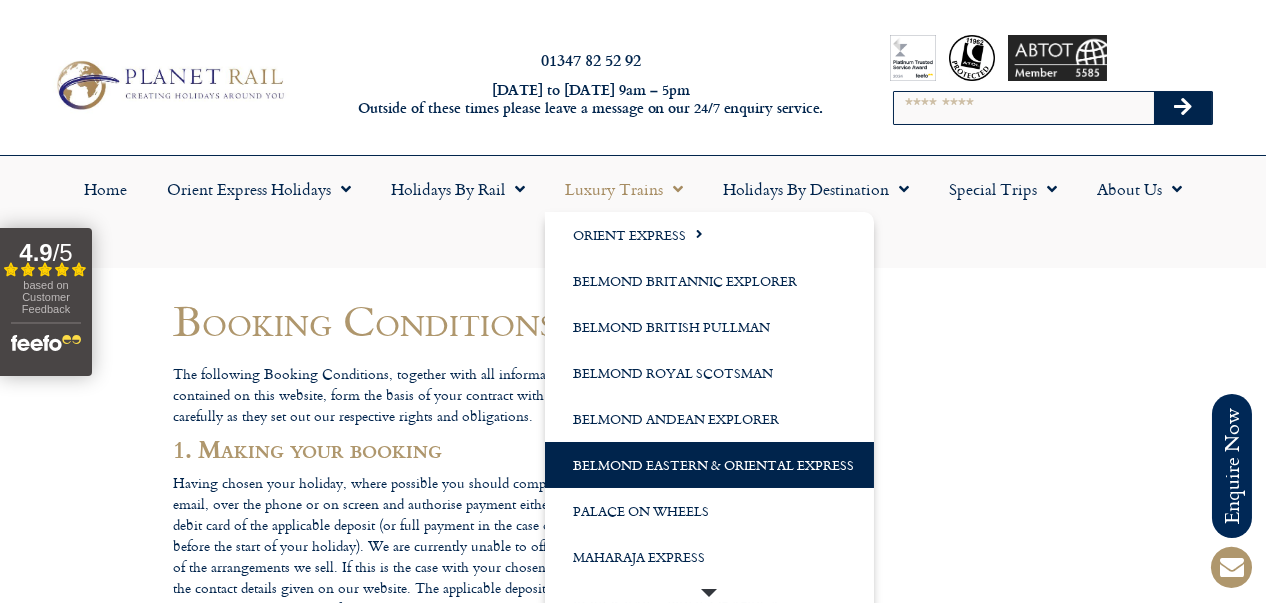 click on "Belmond Eastern & Oriental Express" 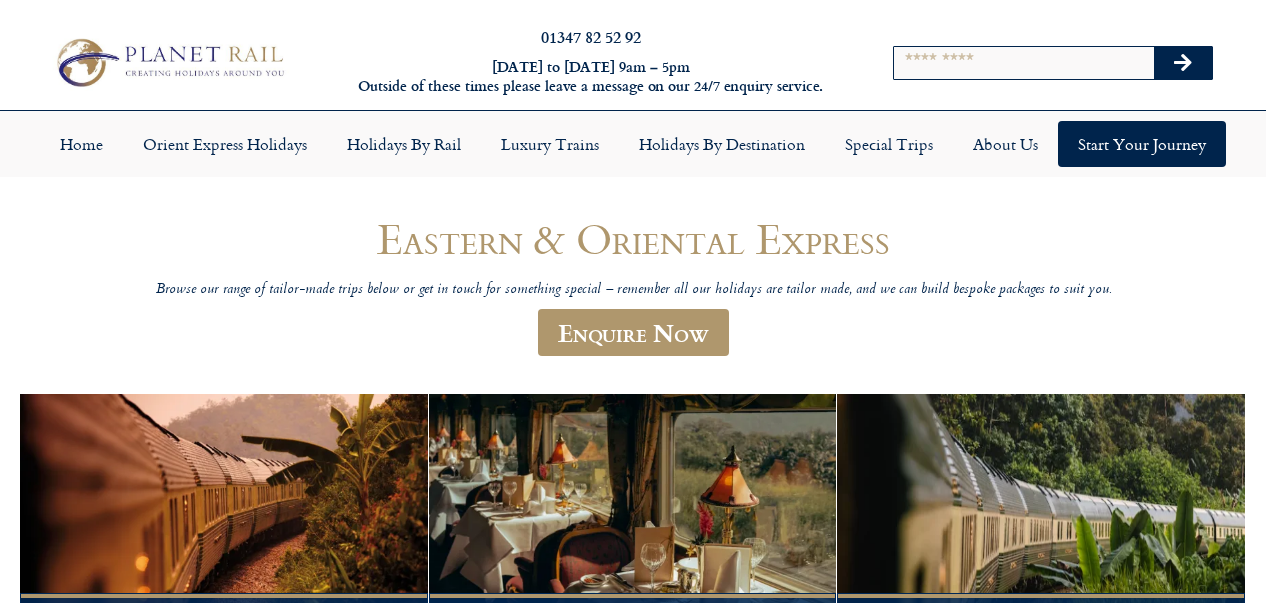 scroll, scrollTop: 0, scrollLeft: 0, axis: both 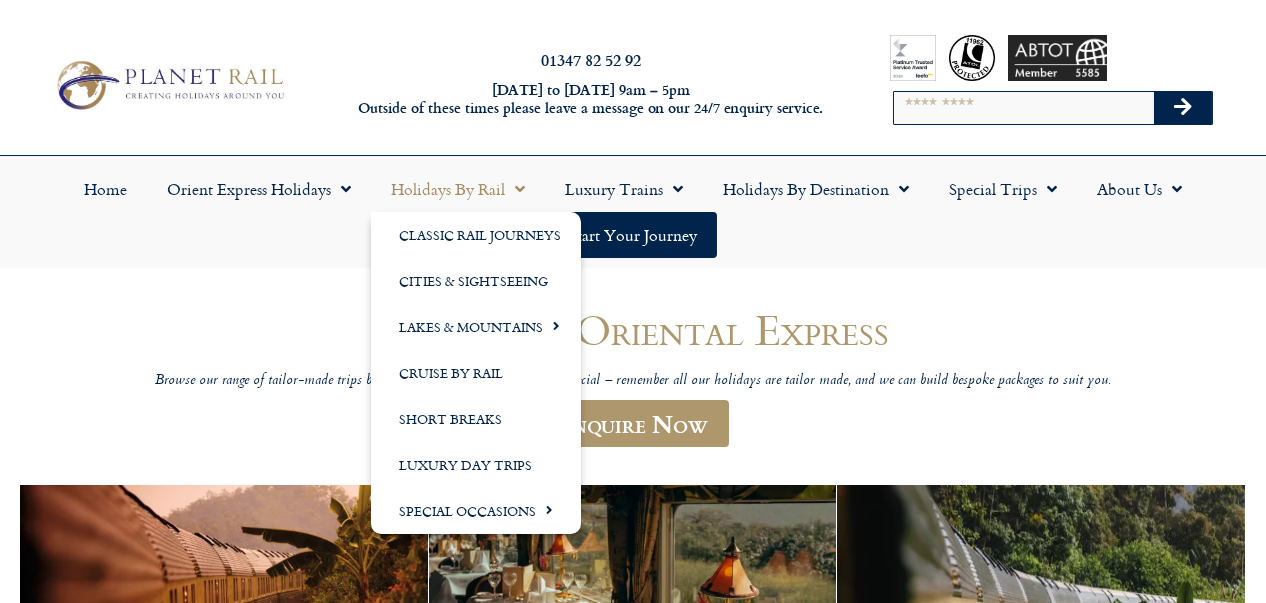 click on "Holidays by Rail" 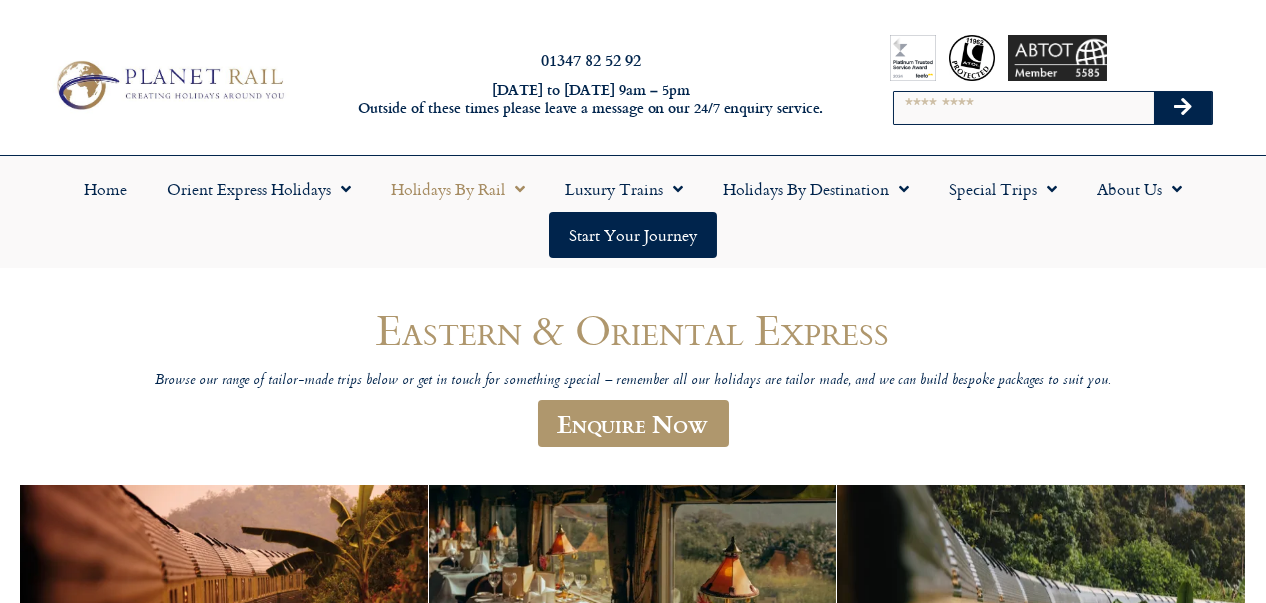 click on "Holidays by Rail" 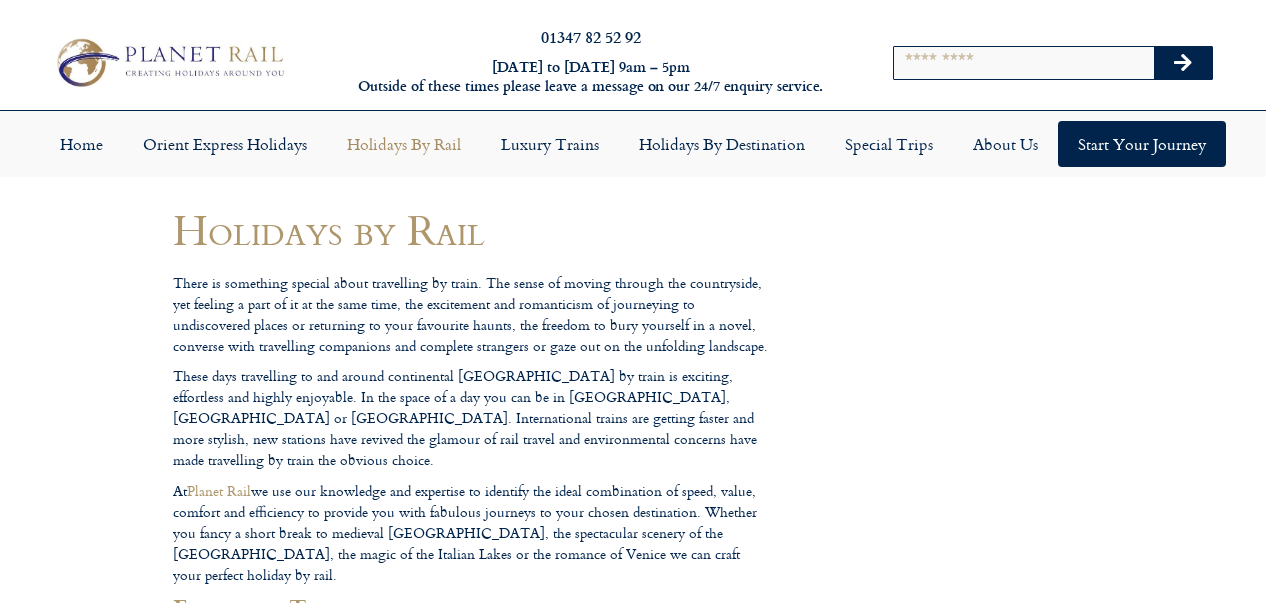 scroll, scrollTop: 0, scrollLeft: 0, axis: both 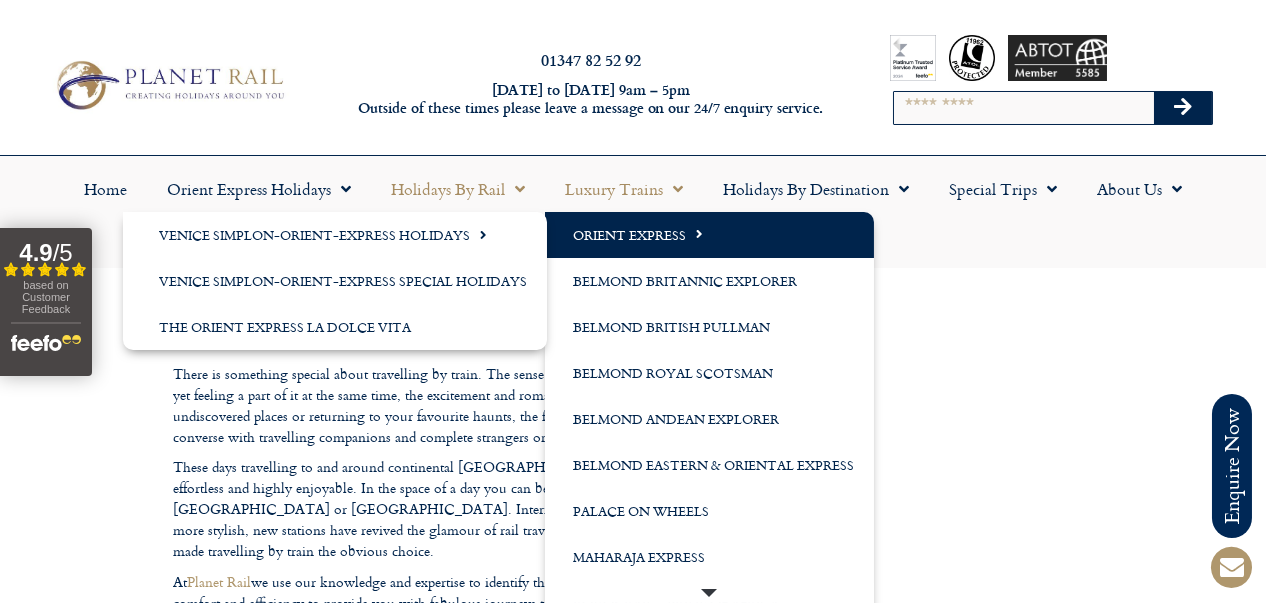 click on "Orient Express" 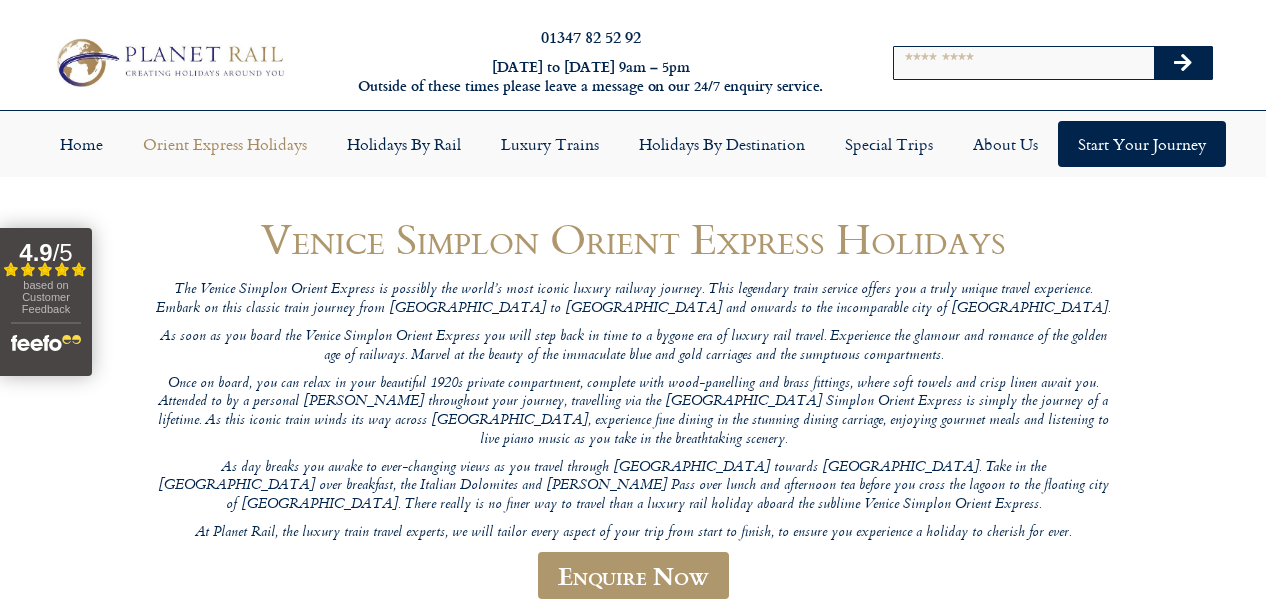 scroll, scrollTop: 0, scrollLeft: 0, axis: both 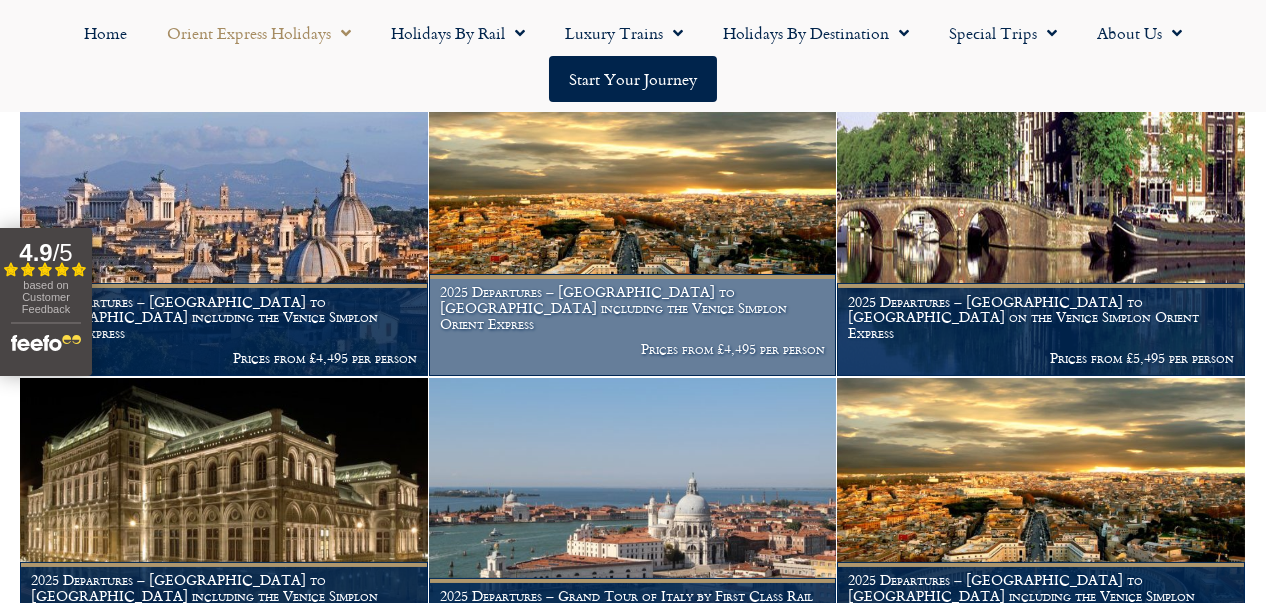 click at bounding box center (633, 238) 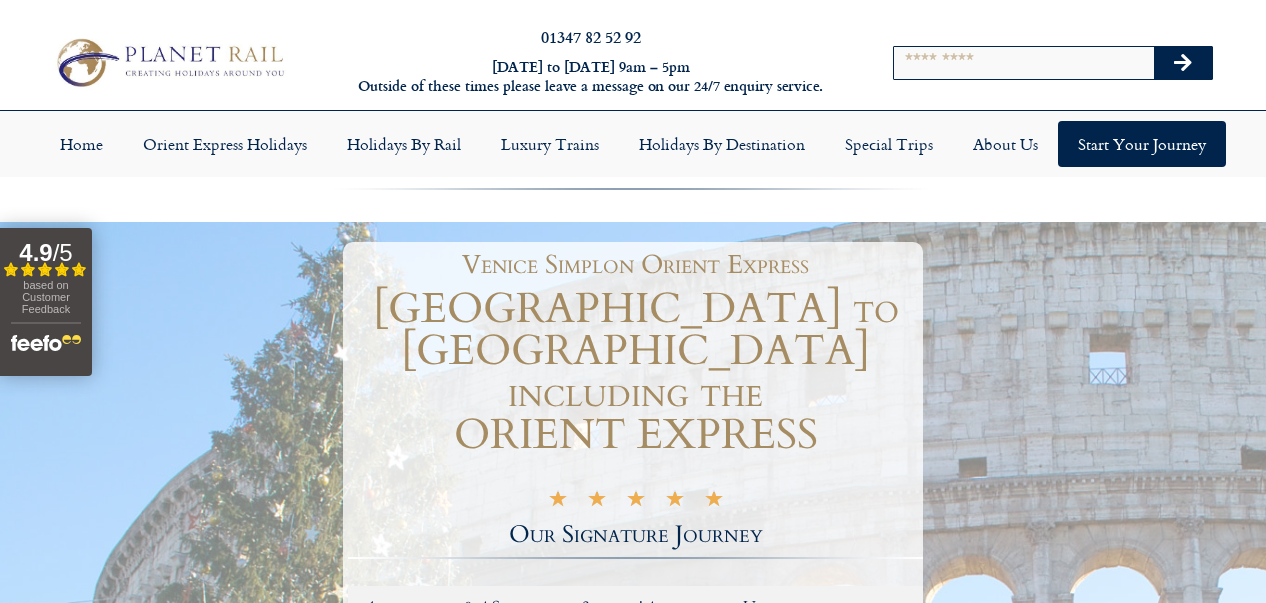 scroll, scrollTop: 0, scrollLeft: 0, axis: both 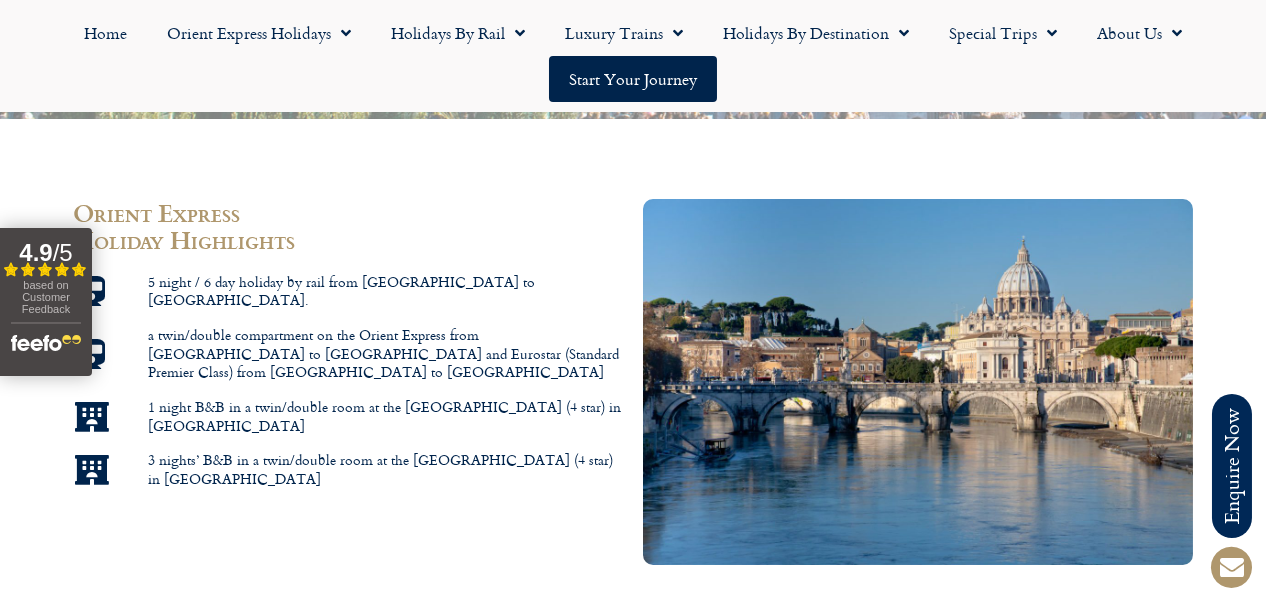 drag, startPoint x: 1251, startPoint y: 118, endPoint x: 1280, endPoint y: 110, distance: 30.083218 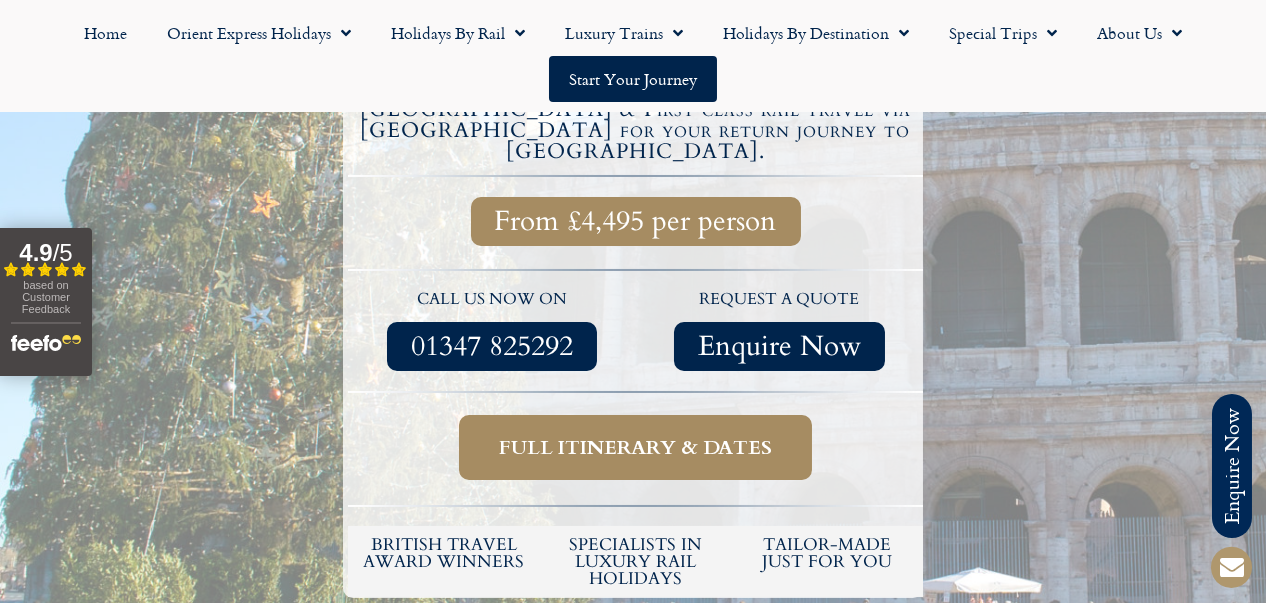 scroll, scrollTop: 683, scrollLeft: 0, axis: vertical 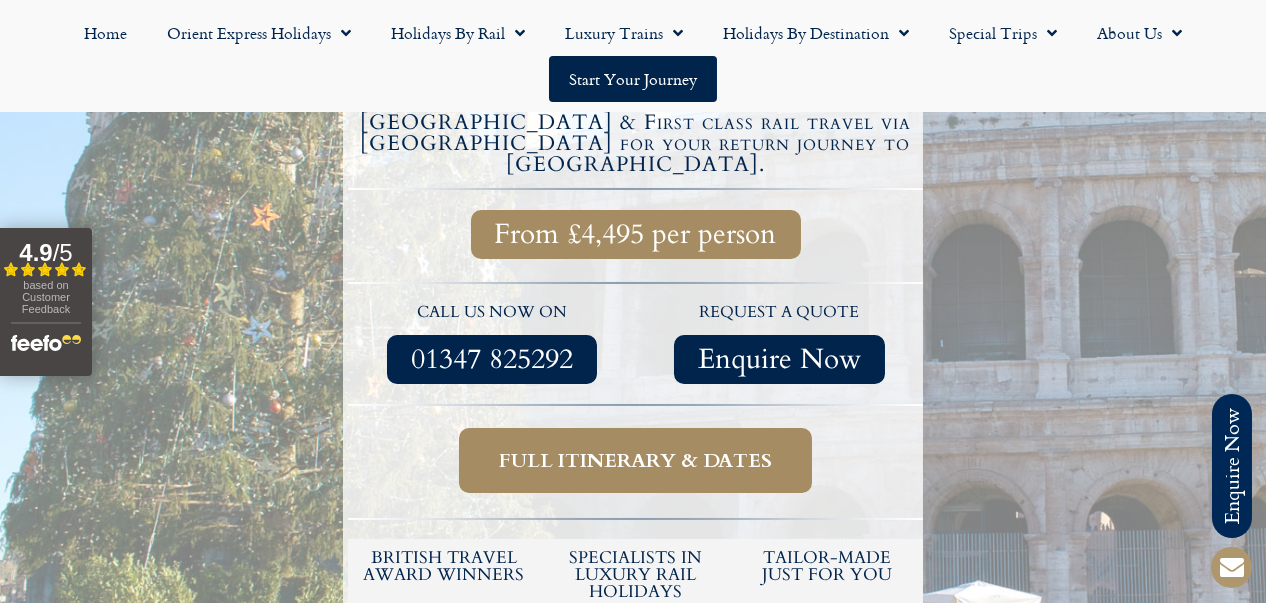 click on "Full itinerary & dates" at bounding box center [635, 460] 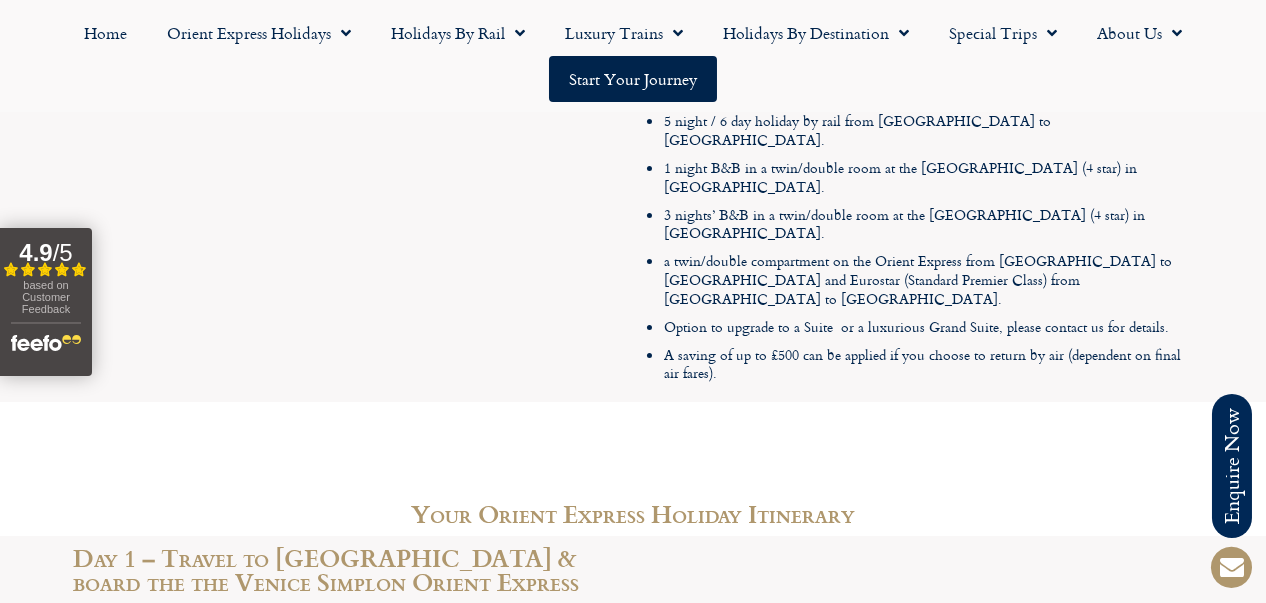 scroll, scrollTop: 3071, scrollLeft: 0, axis: vertical 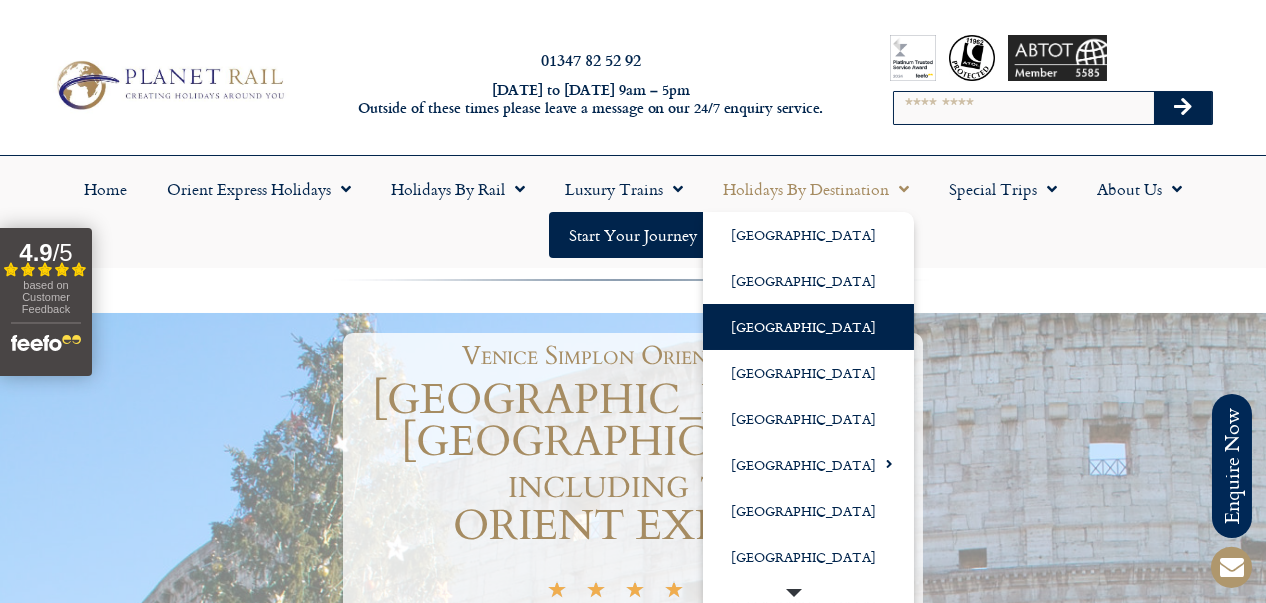 click on "[GEOGRAPHIC_DATA]" 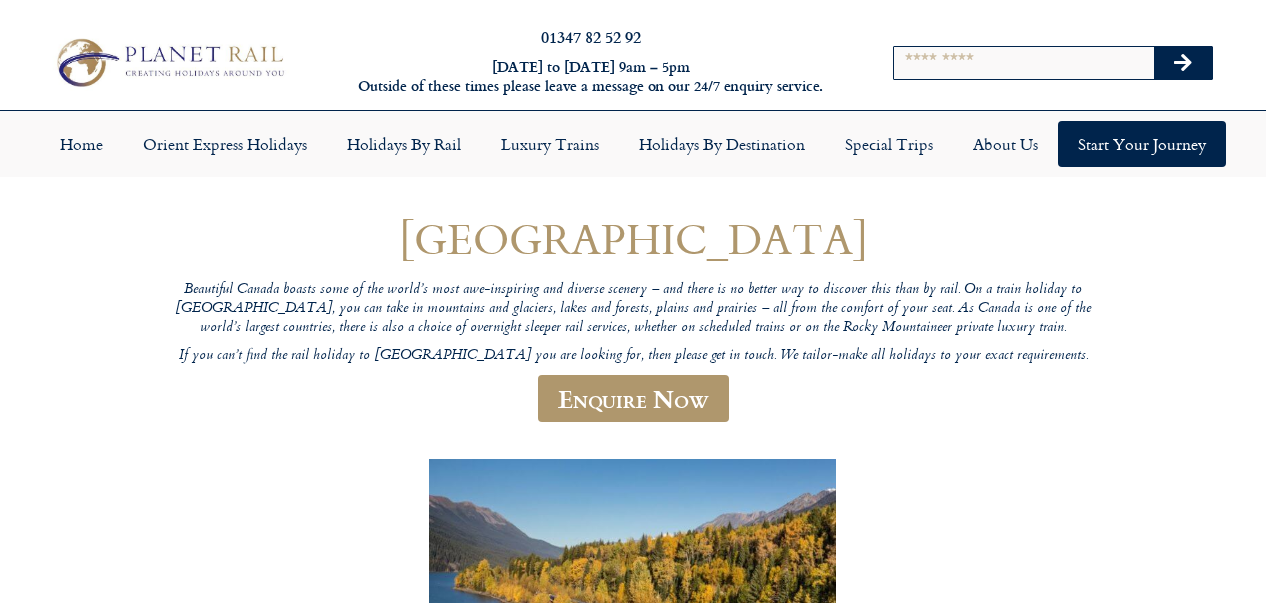 scroll, scrollTop: 0, scrollLeft: 0, axis: both 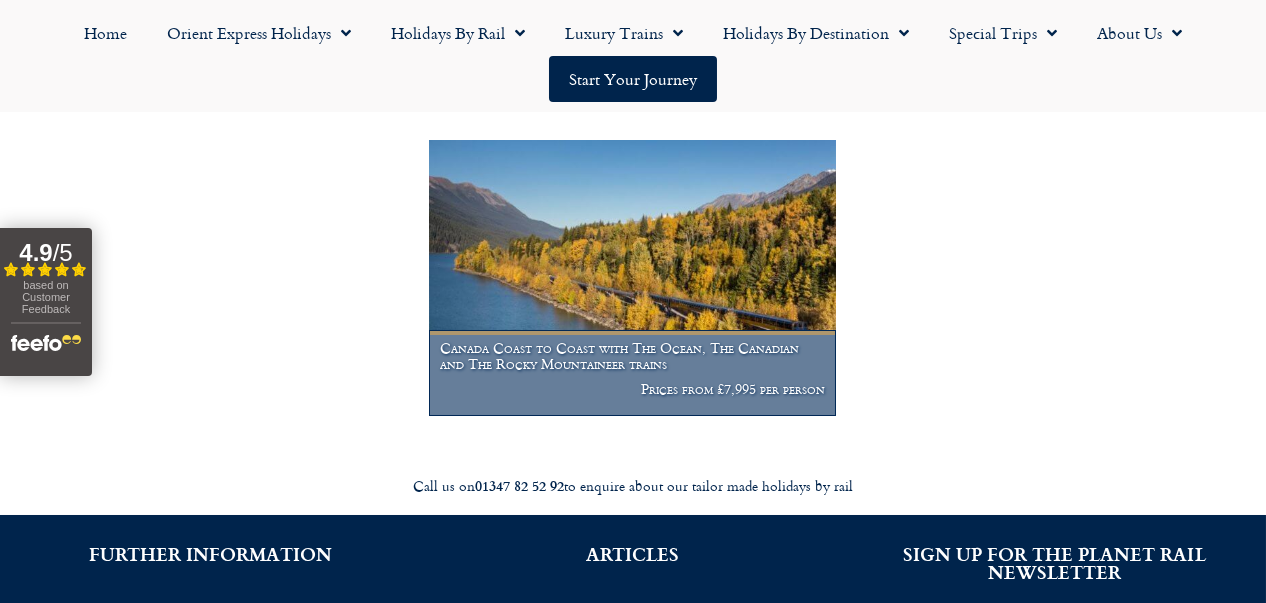click on "Canada Coast to Coast with The Ocean, The Canadian and The Rocky Mountaineer trains" at bounding box center (633, 356) 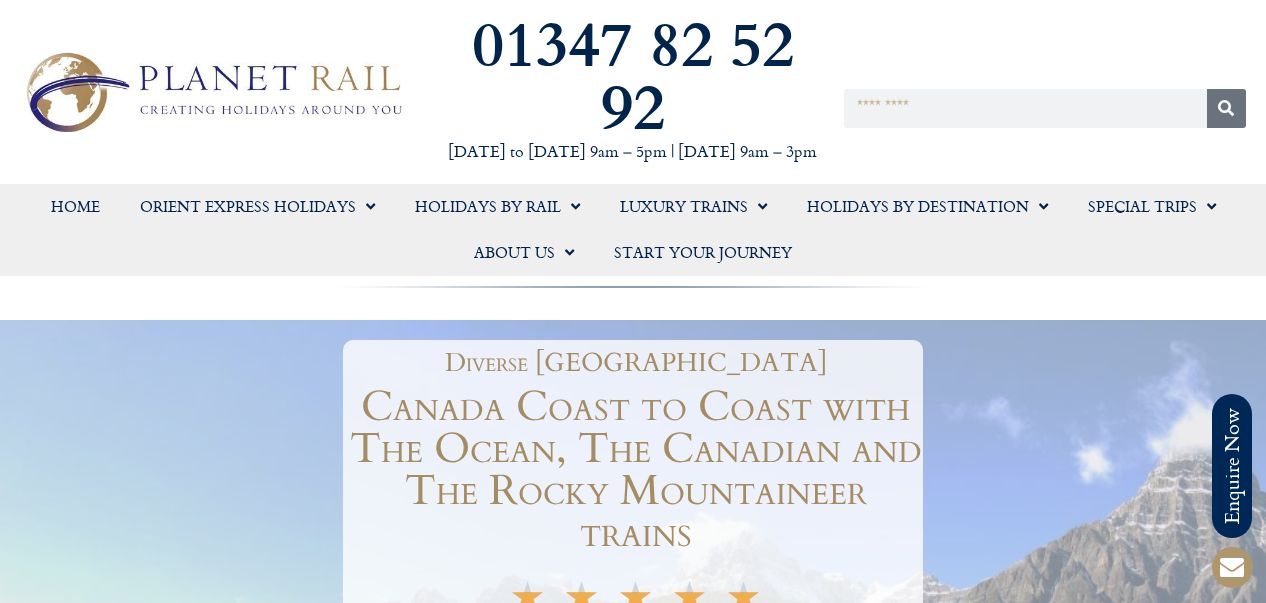 scroll, scrollTop: 0, scrollLeft: 0, axis: both 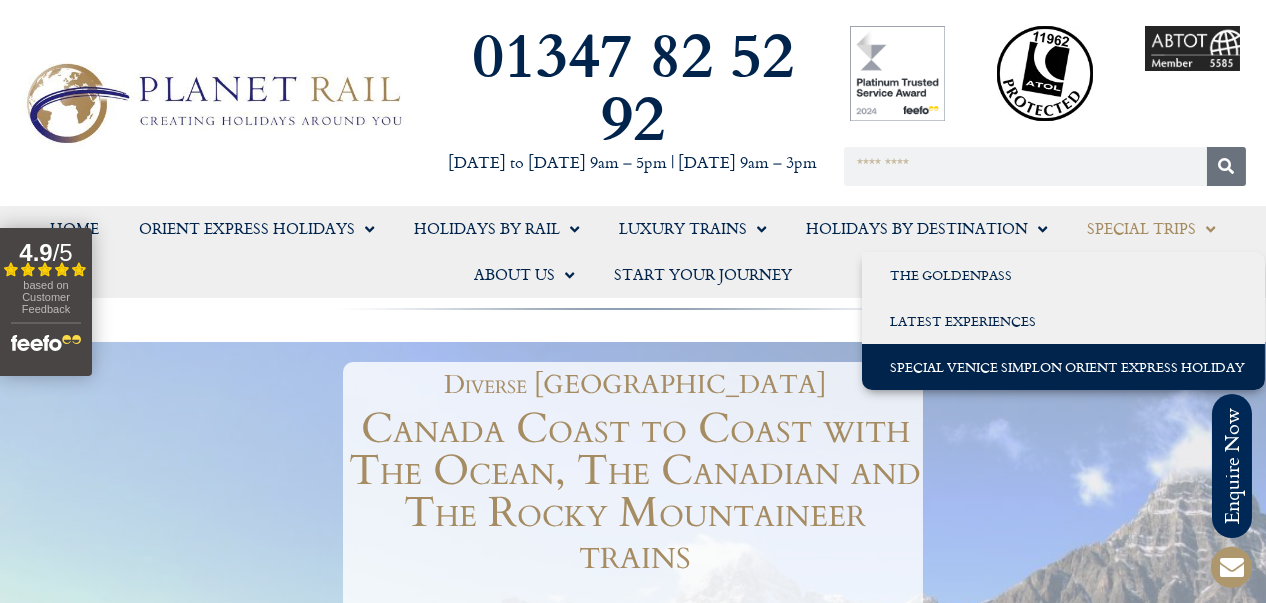 click on "Special Venice Simplon Orient Express Holiday" 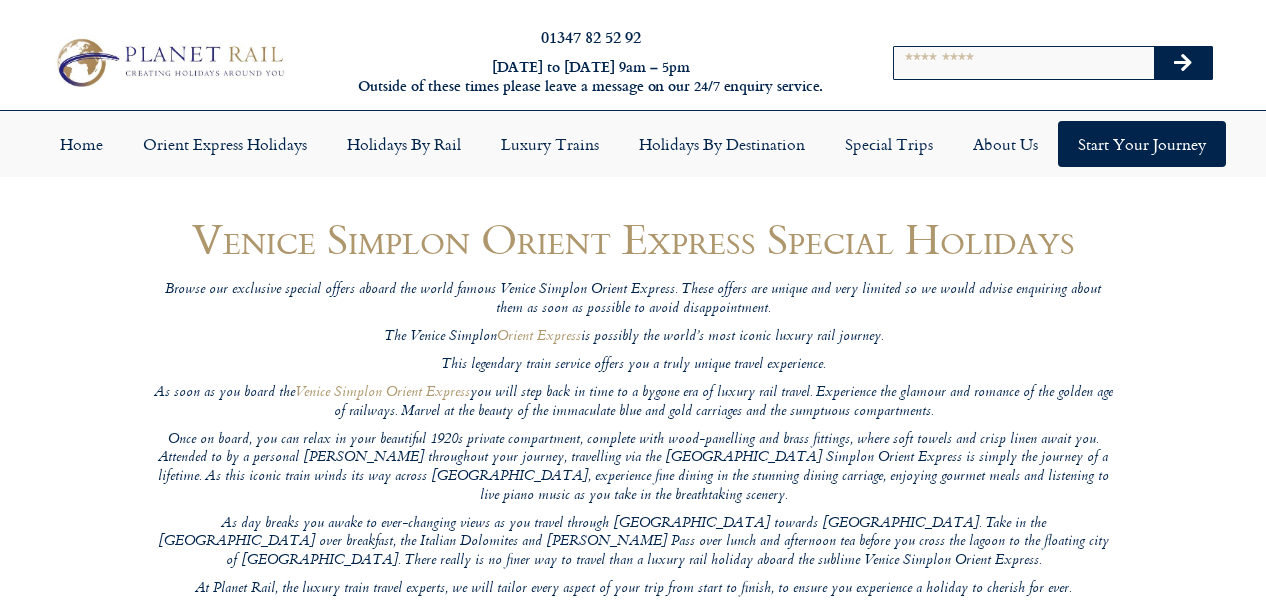 scroll, scrollTop: 0, scrollLeft: 0, axis: both 